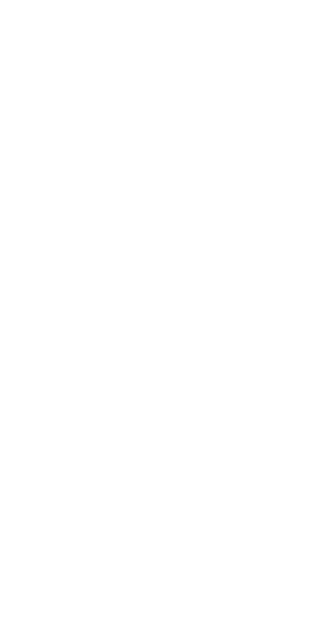 scroll, scrollTop: 0, scrollLeft: 0, axis: both 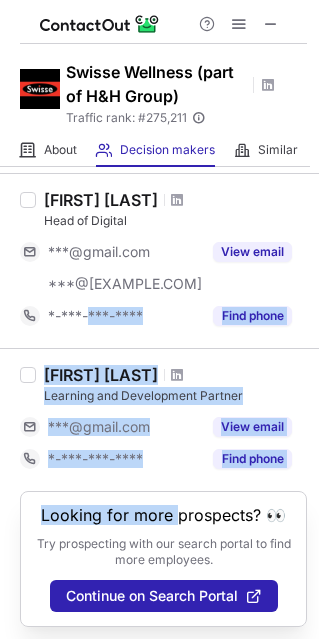 drag, startPoint x: 167, startPoint y: 509, endPoint x: 89, endPoint y: 344, distance: 182.50754 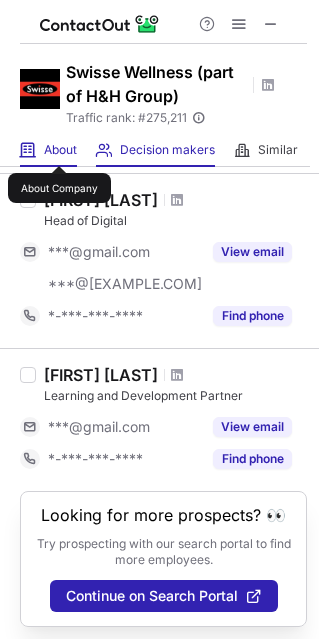 click on "About" at bounding box center (60, 150) 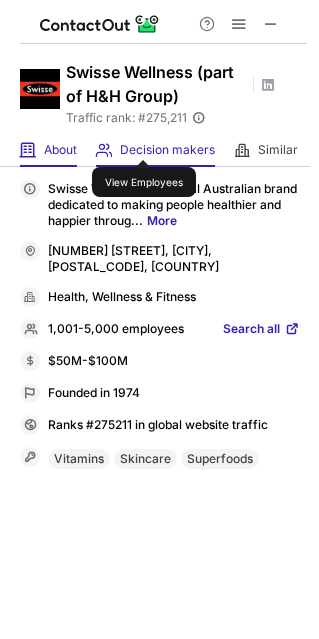 click on "Decision makers" at bounding box center [167, 150] 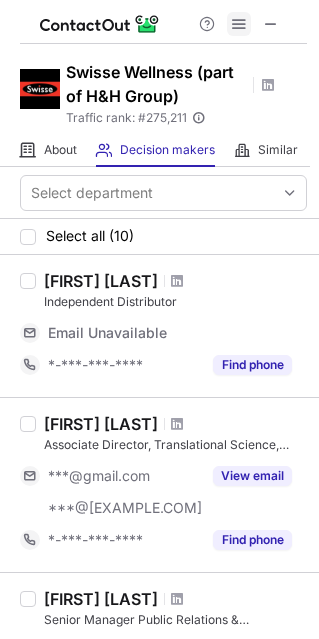 click at bounding box center [239, 24] 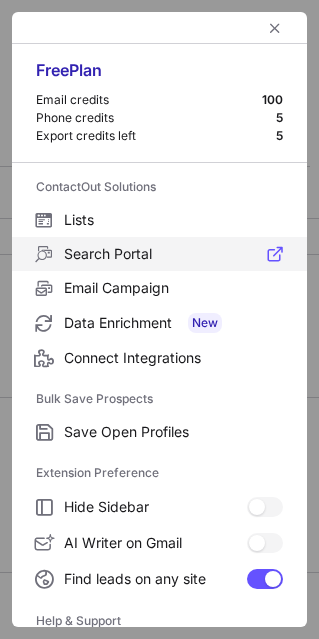 click on "Search Portal" at bounding box center (173, 254) 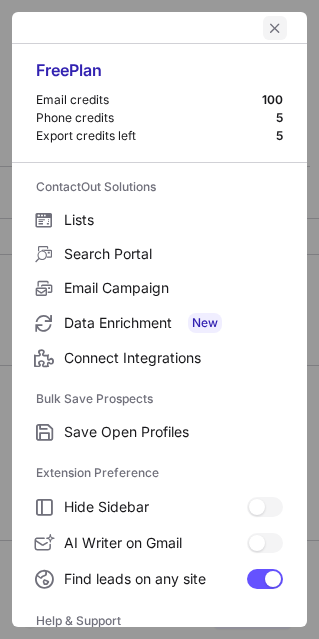 click at bounding box center (275, 28) 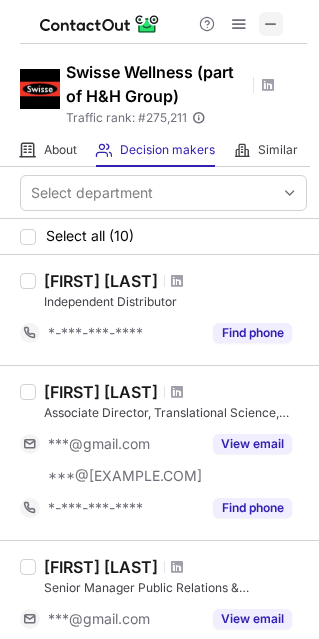click at bounding box center [271, 24] 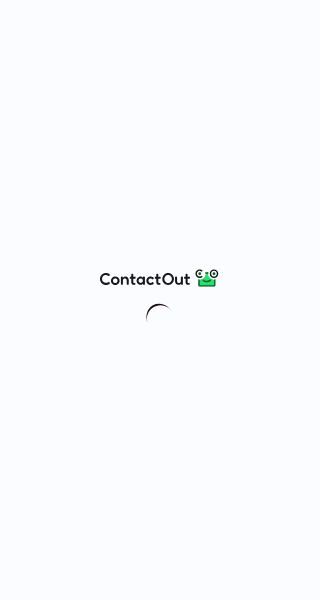 scroll, scrollTop: 0, scrollLeft: 0, axis: both 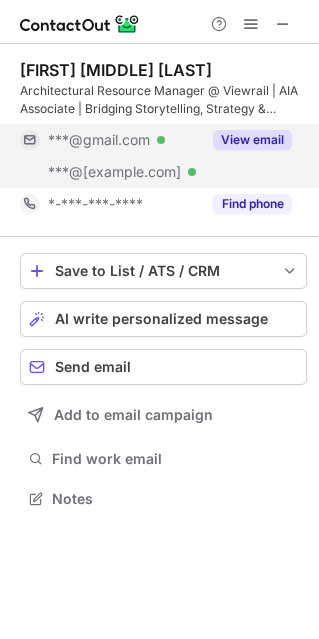 click on "View email" at bounding box center [252, 140] 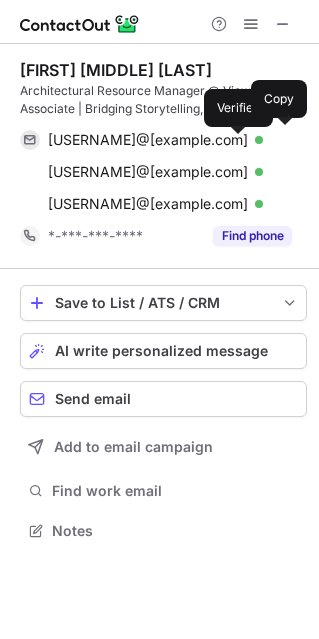scroll, scrollTop: 10, scrollLeft: 10, axis: both 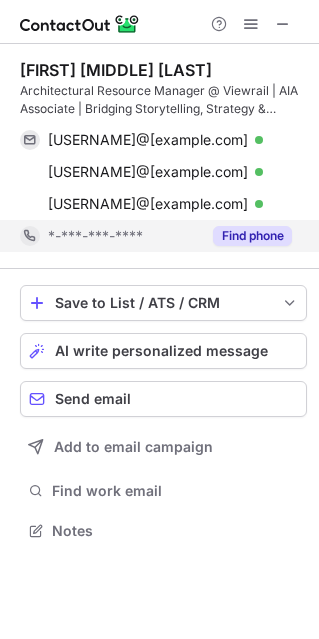click on "Find phone" at bounding box center [252, 236] 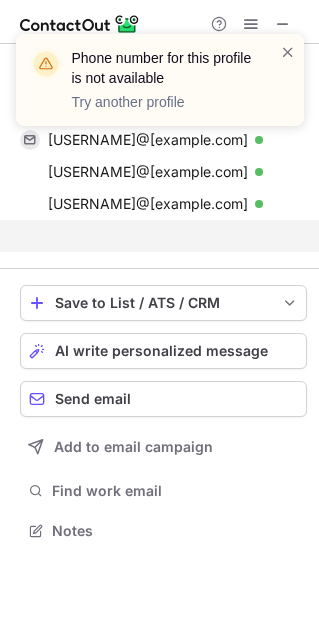 scroll, scrollTop: 484, scrollLeft: 319, axis: both 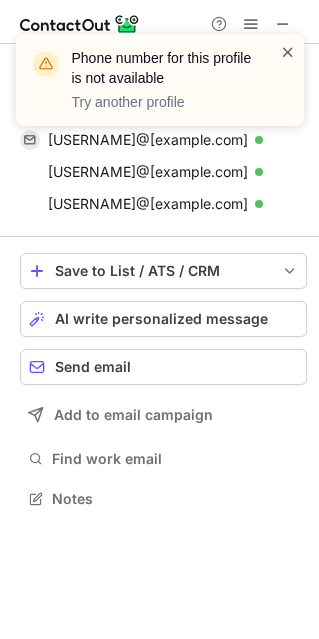 click at bounding box center [288, 52] 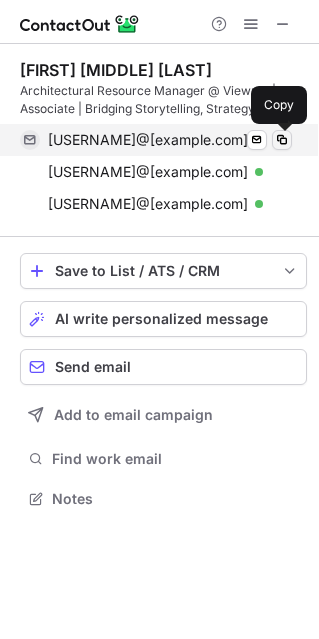 click at bounding box center (282, 140) 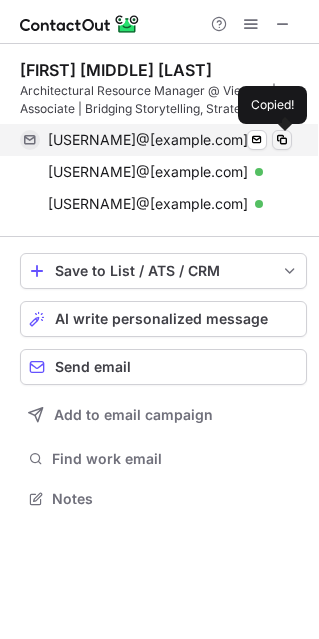 type 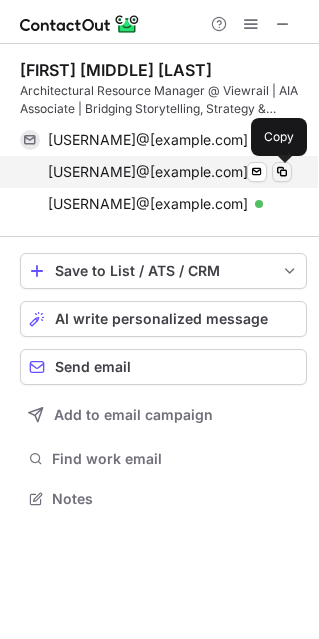 click at bounding box center (282, 172) 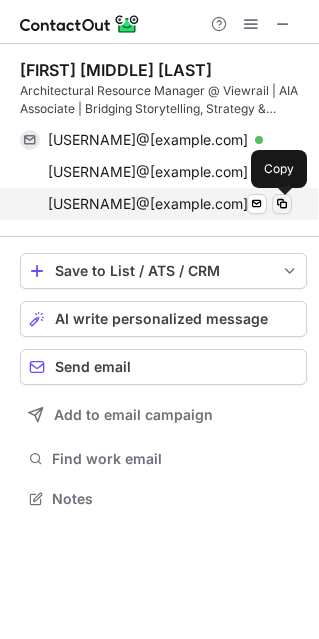 click at bounding box center [282, 204] 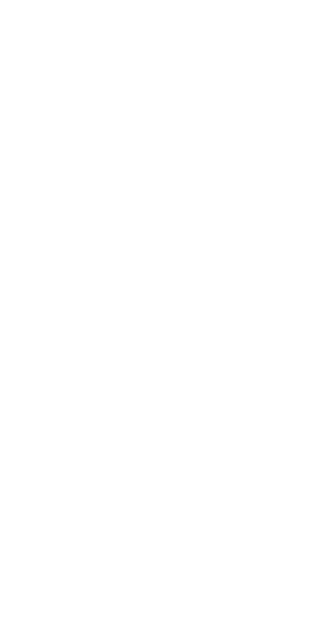 scroll, scrollTop: 0, scrollLeft: 0, axis: both 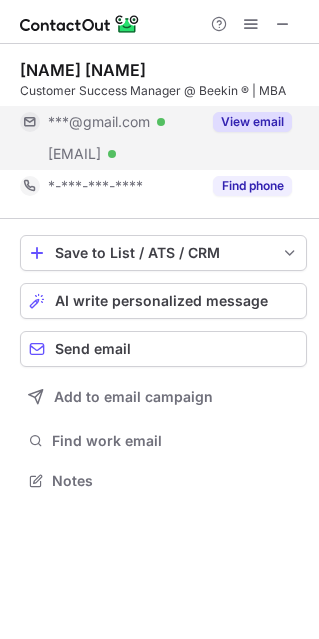 click on "View email" at bounding box center [252, 122] 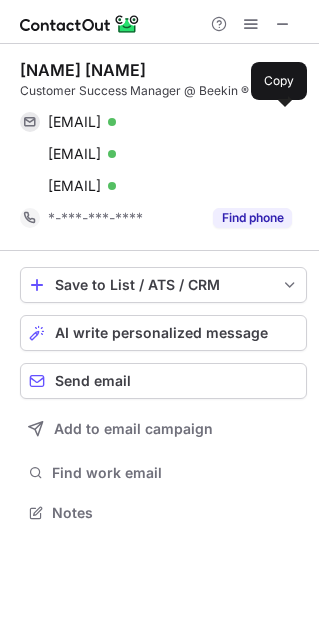 scroll, scrollTop: 10, scrollLeft: 10, axis: both 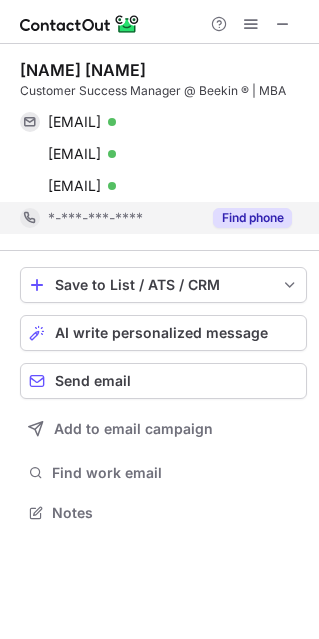 click on "Find phone" at bounding box center [252, 218] 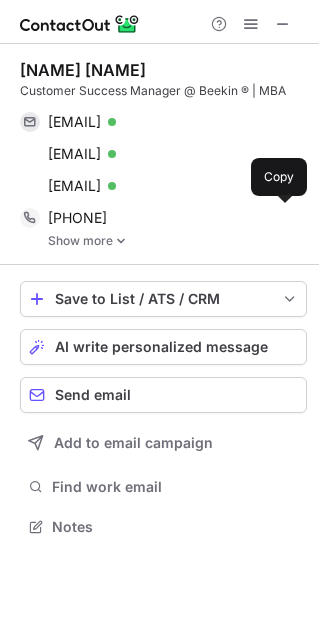 scroll, scrollTop: 9, scrollLeft: 10, axis: both 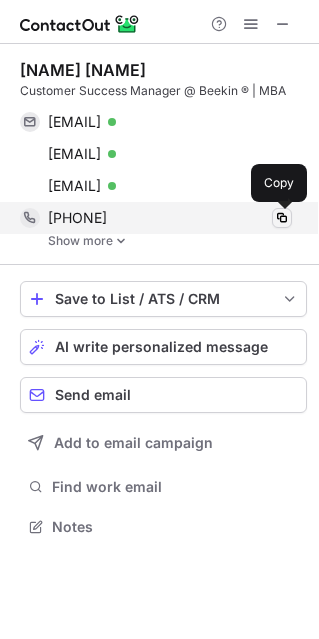 click at bounding box center [282, 218] 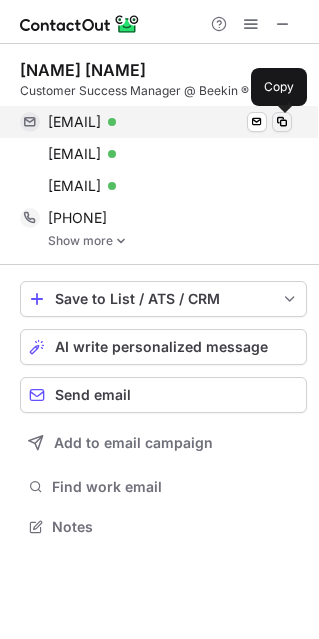 click at bounding box center [282, 122] 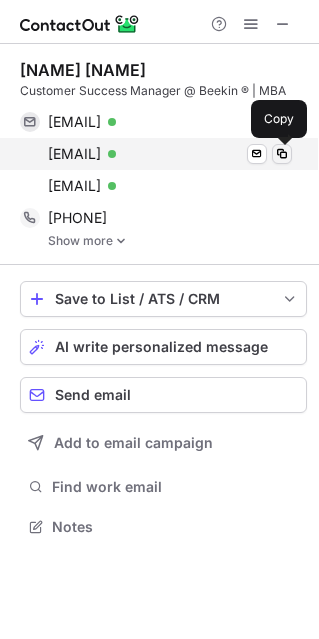 click at bounding box center [282, 154] 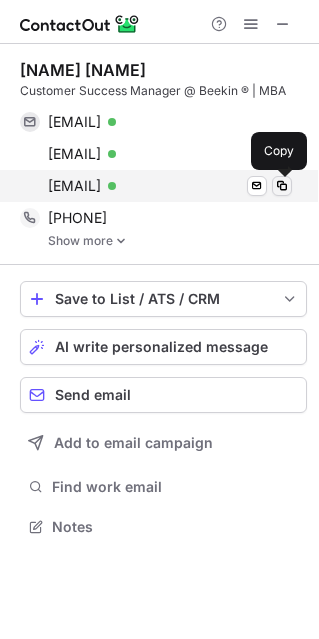 click at bounding box center (282, 186) 